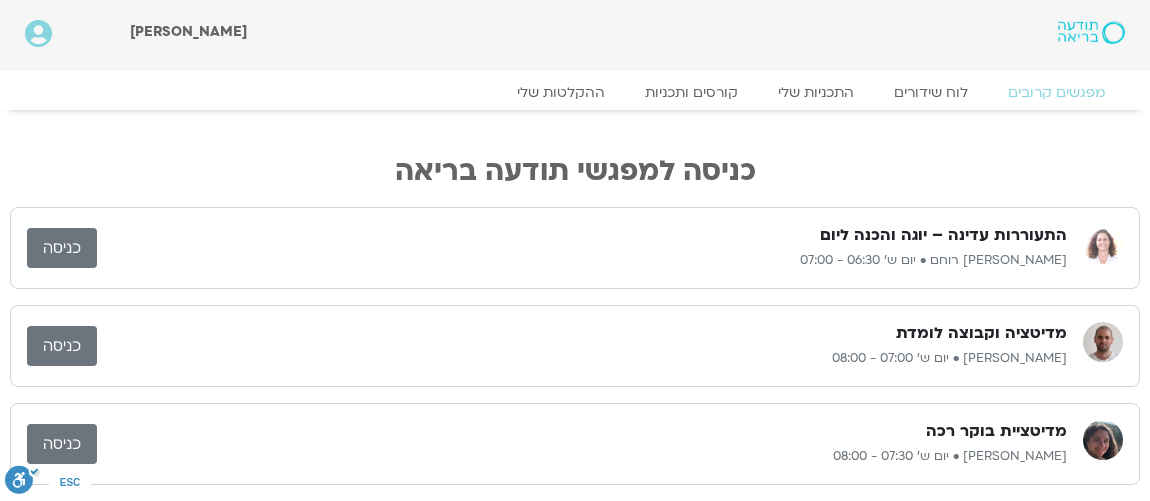 scroll, scrollTop: 242, scrollLeft: 0, axis: vertical 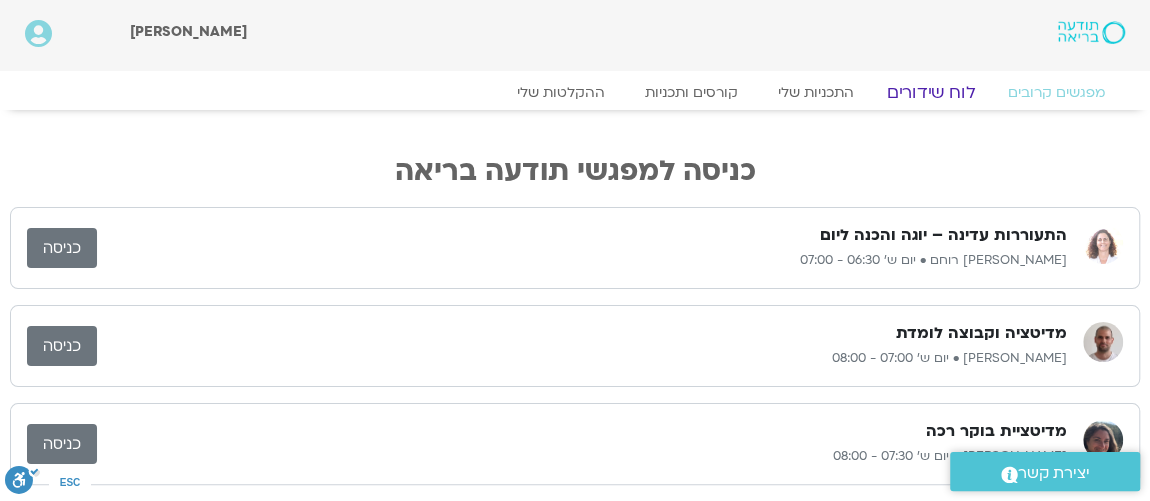 click on "לוח שידורים" 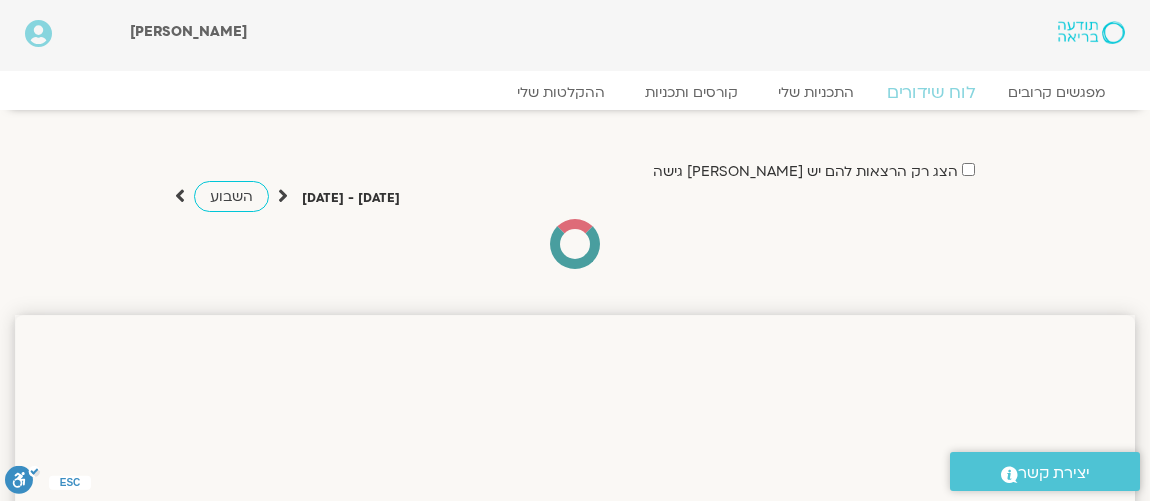 scroll, scrollTop: 0, scrollLeft: 0, axis: both 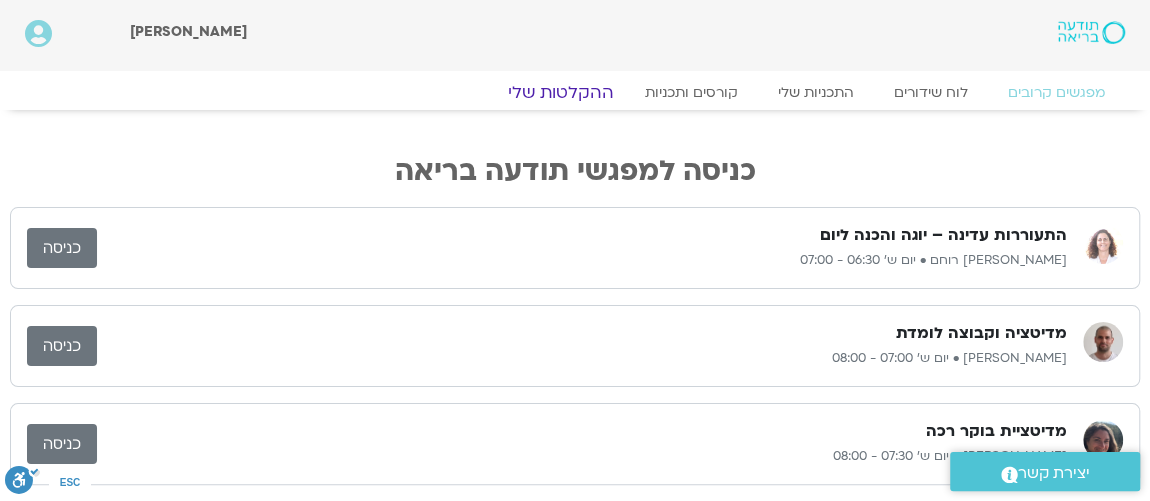 click on "ההקלטות שלי" 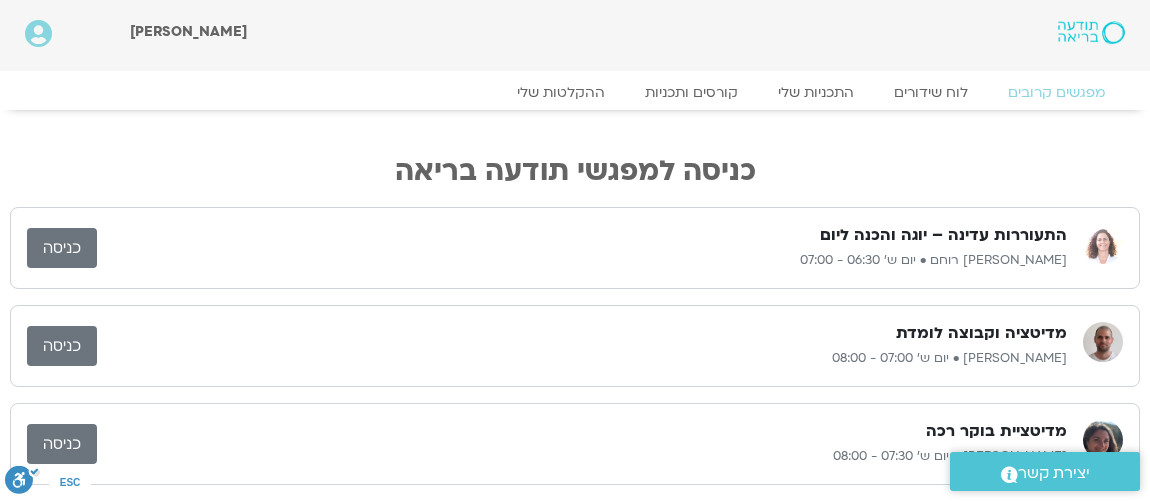 scroll, scrollTop: 121, scrollLeft: 0, axis: vertical 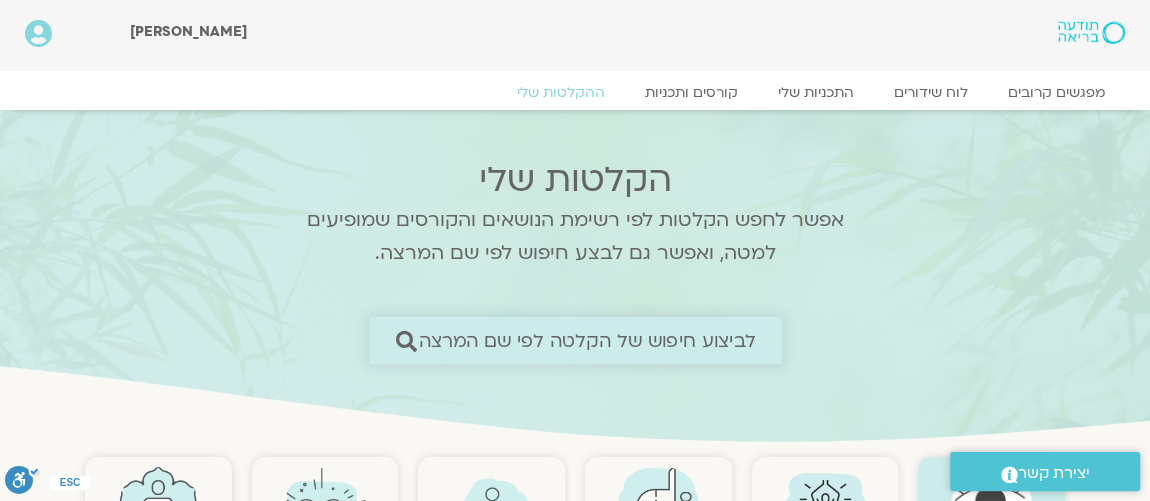 click on "לביצוע חיפוש של הקלטה לפי שם המרצה" at bounding box center (587, 340) 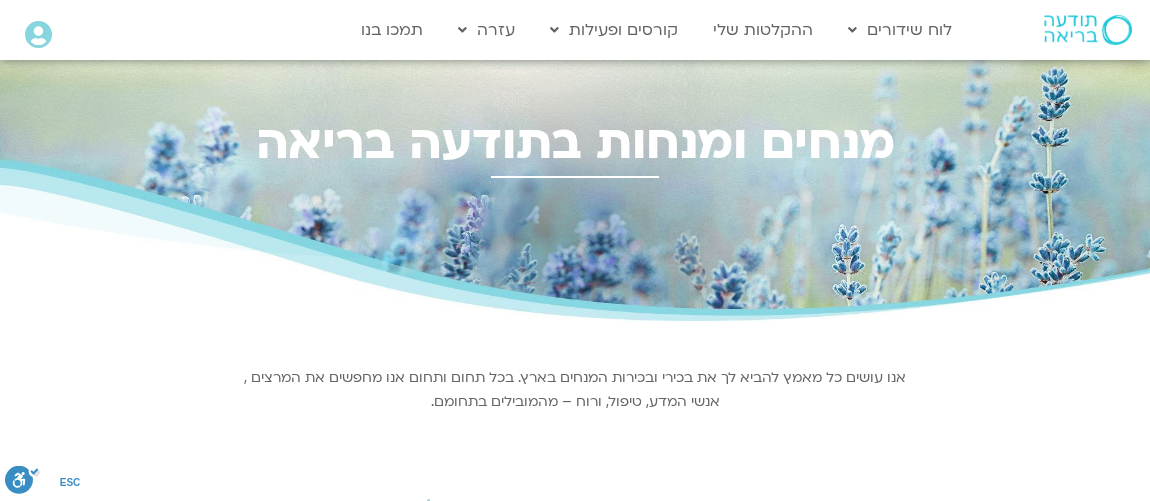 scroll, scrollTop: 0, scrollLeft: 0, axis: both 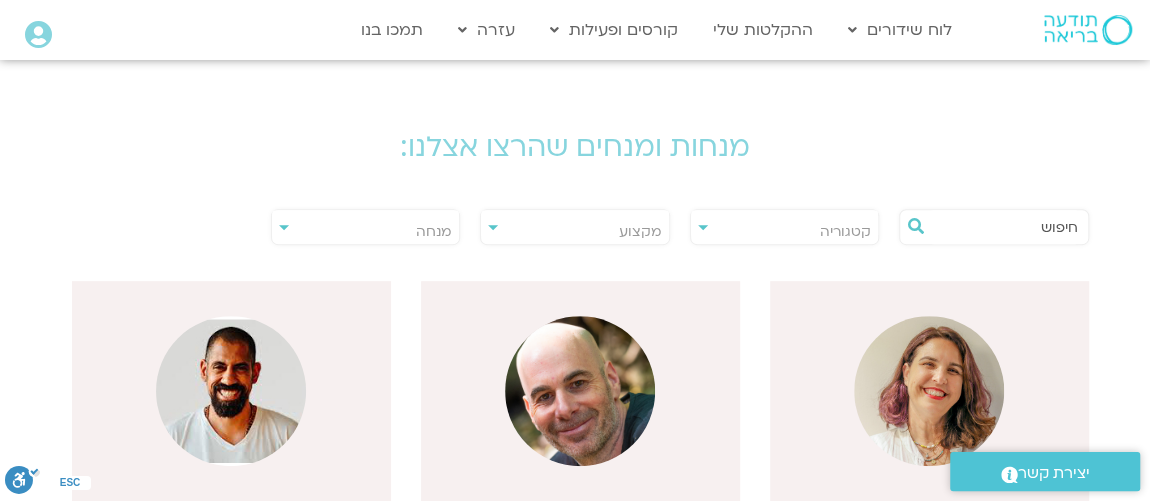 click on "**********" at bounding box center [366, 227] 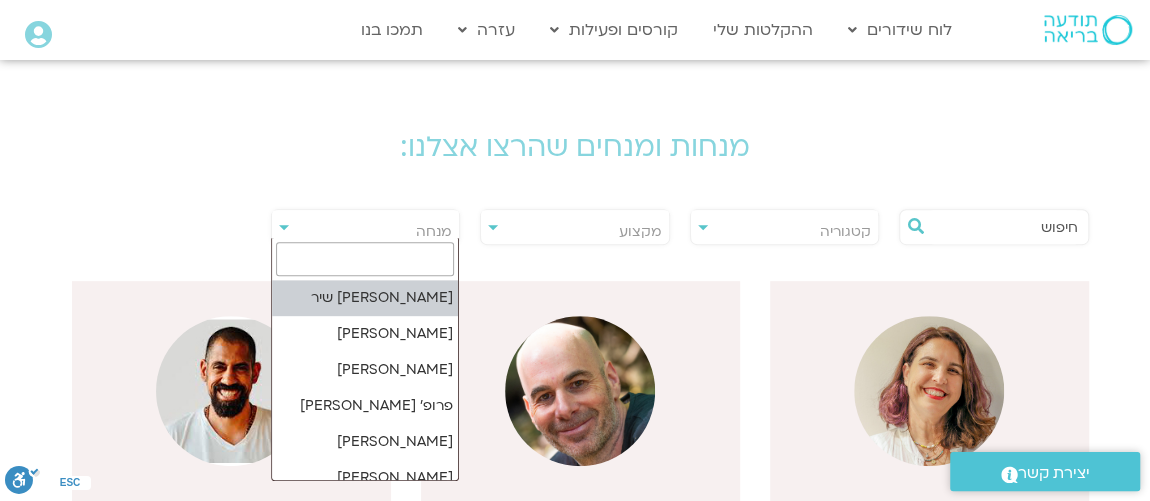 click on "מנחה" at bounding box center (366, 232) 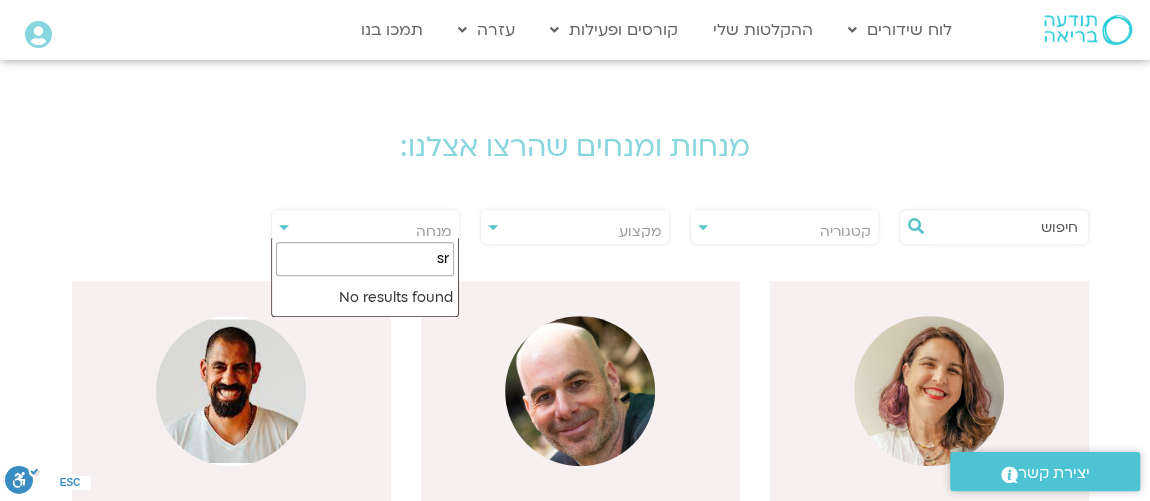 type on "s" 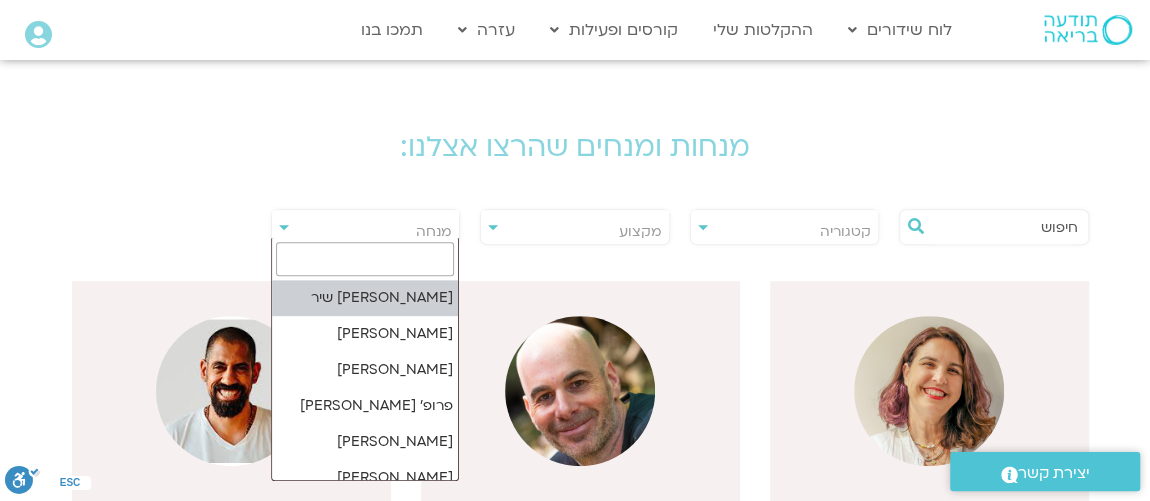 type on "r" 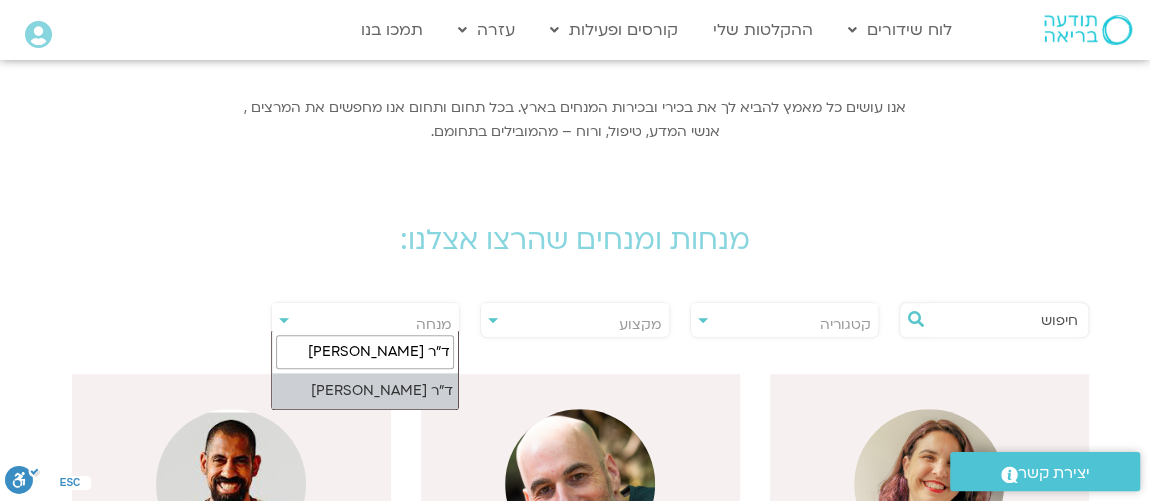 scroll, scrollTop: 242, scrollLeft: 0, axis: vertical 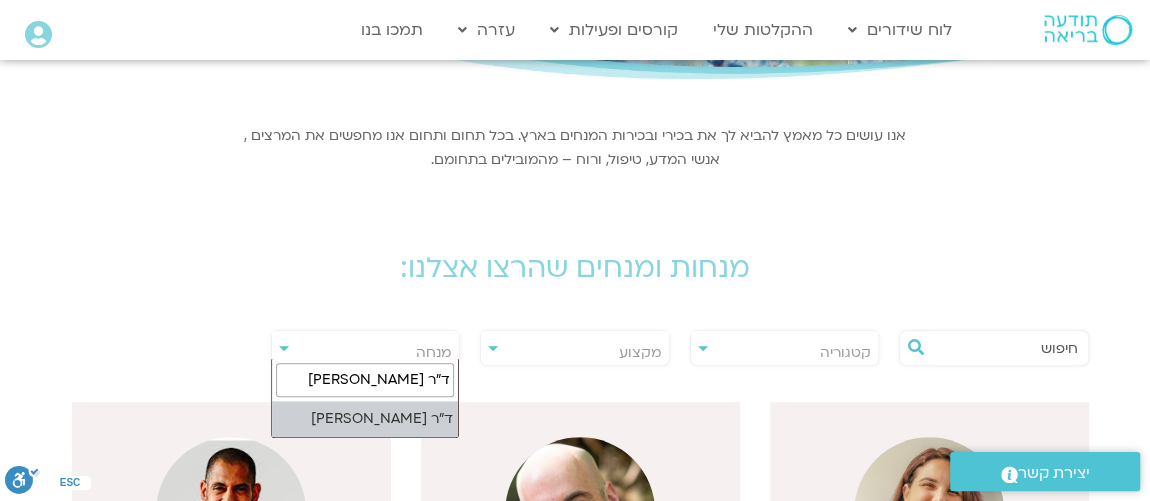 type on "ד"ר נועה" 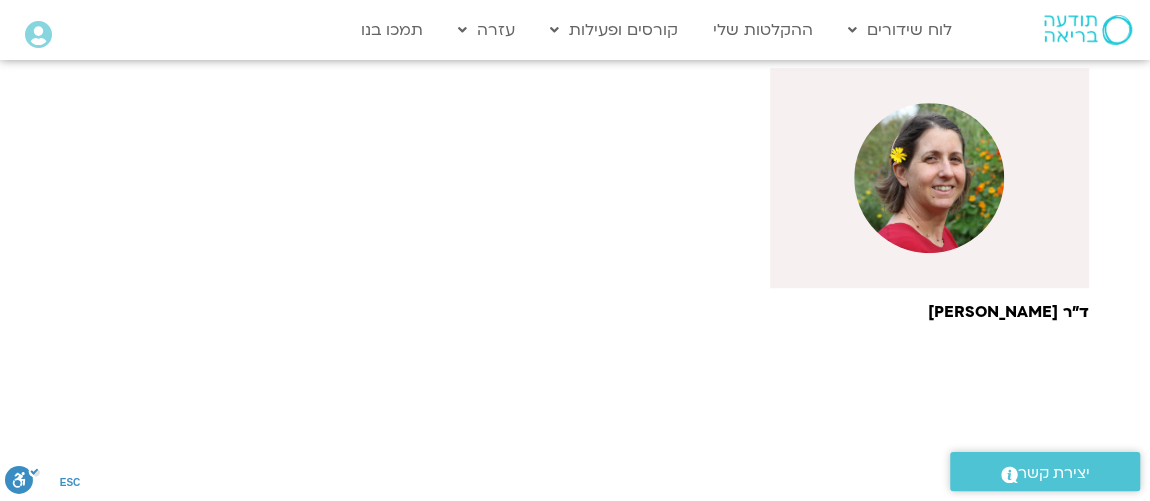 scroll, scrollTop: 606, scrollLeft: 0, axis: vertical 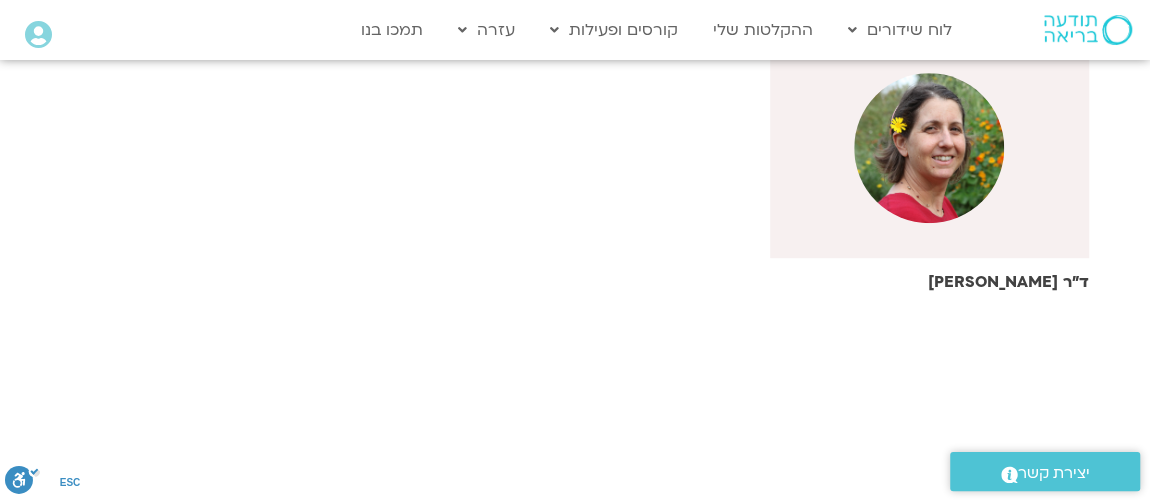 click at bounding box center [929, 148] 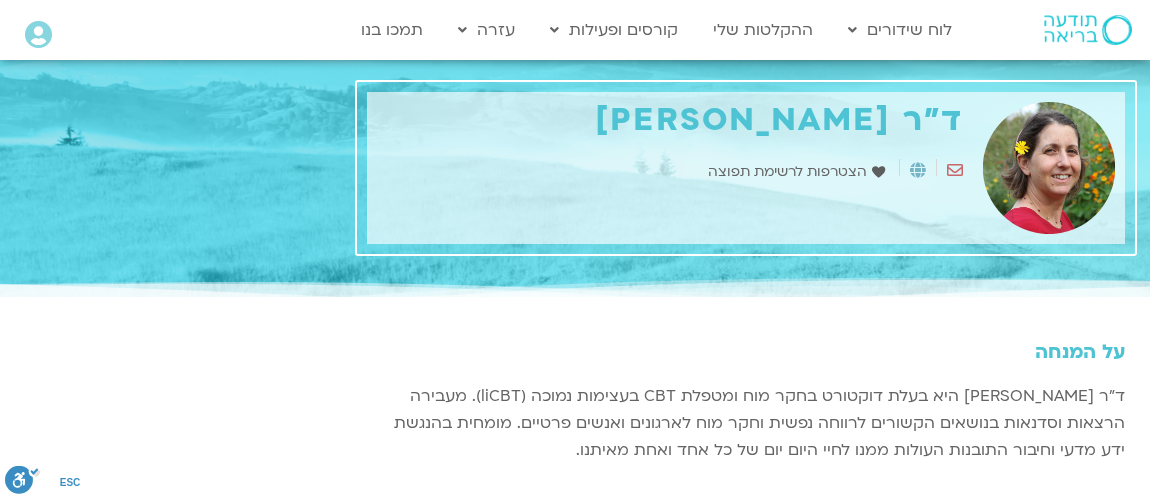 scroll, scrollTop: 0, scrollLeft: 0, axis: both 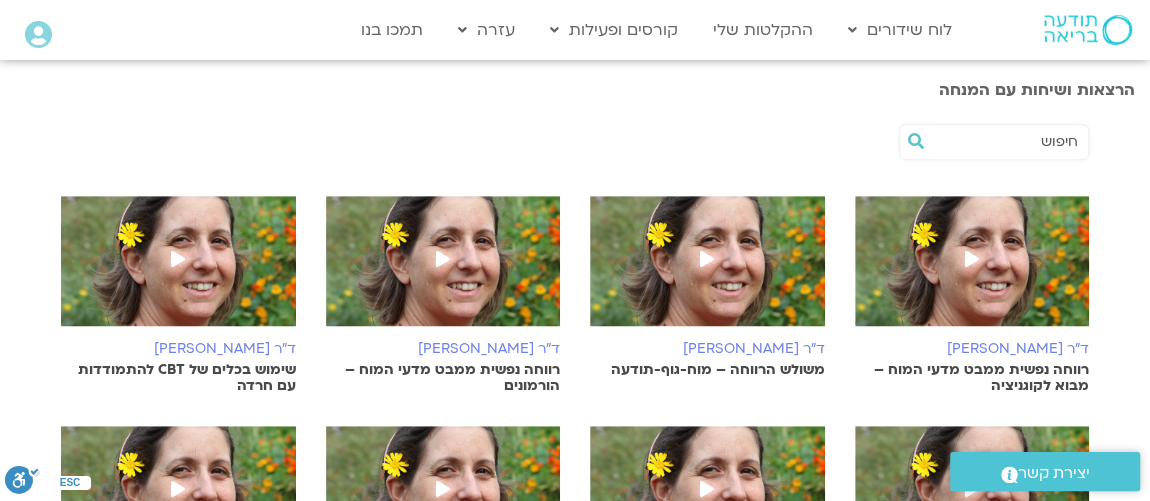 click at bounding box center [972, 259] 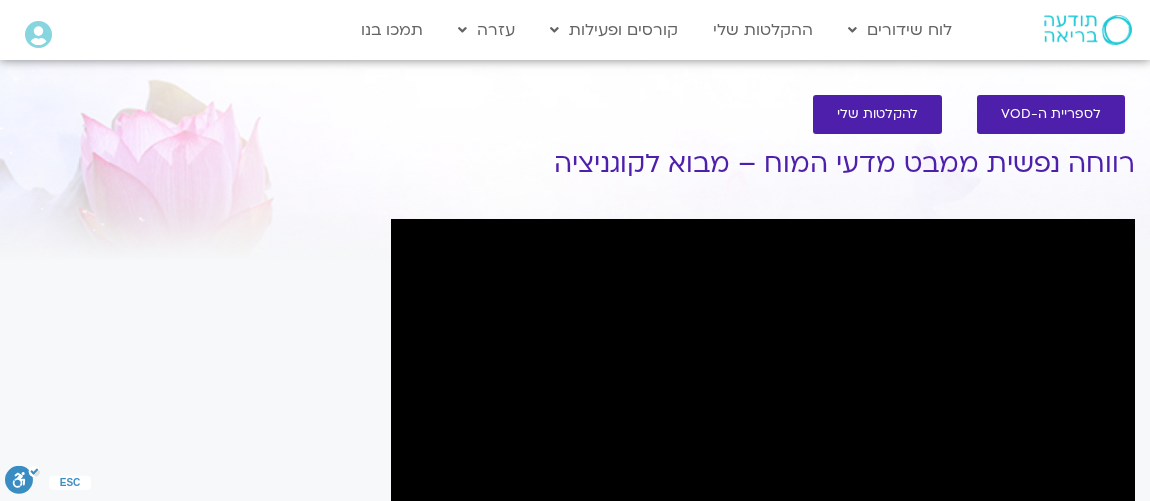 scroll, scrollTop: 0, scrollLeft: 0, axis: both 